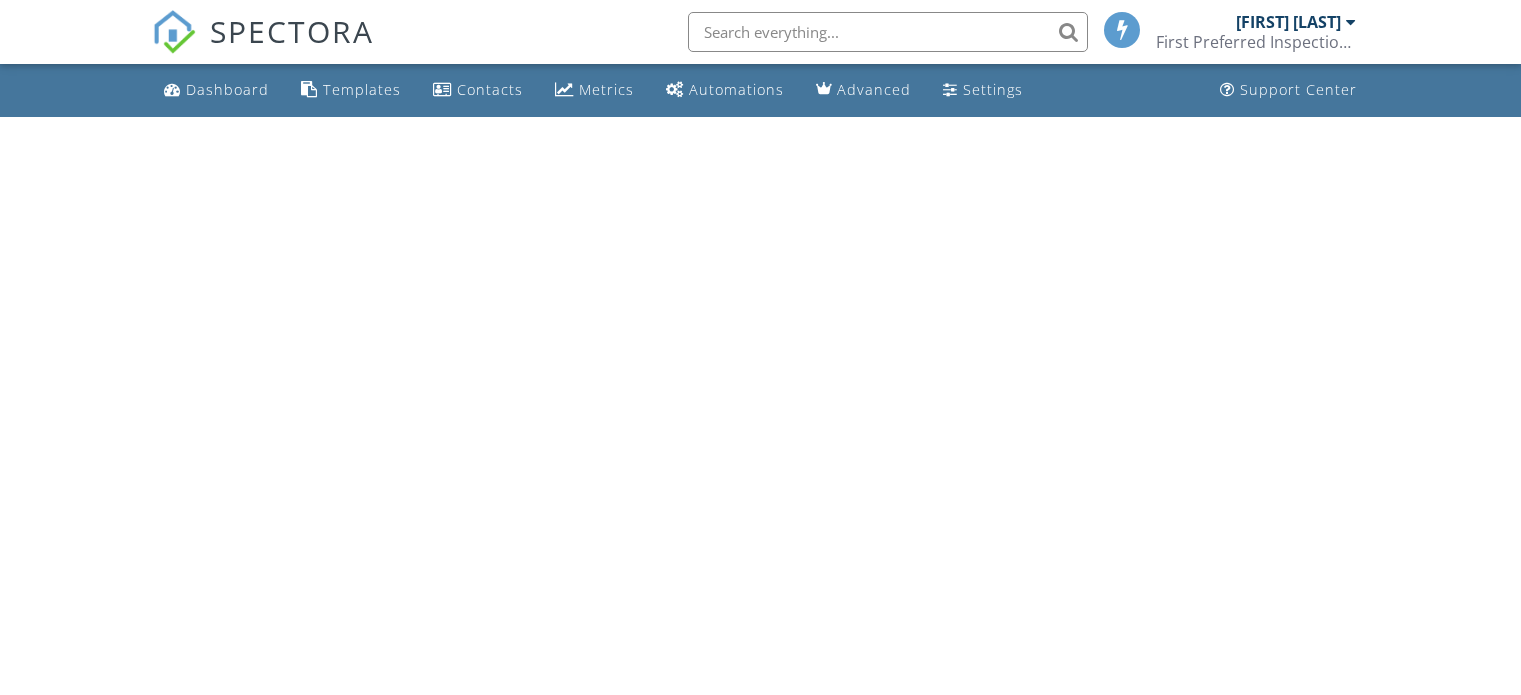 scroll, scrollTop: 0, scrollLeft: 0, axis: both 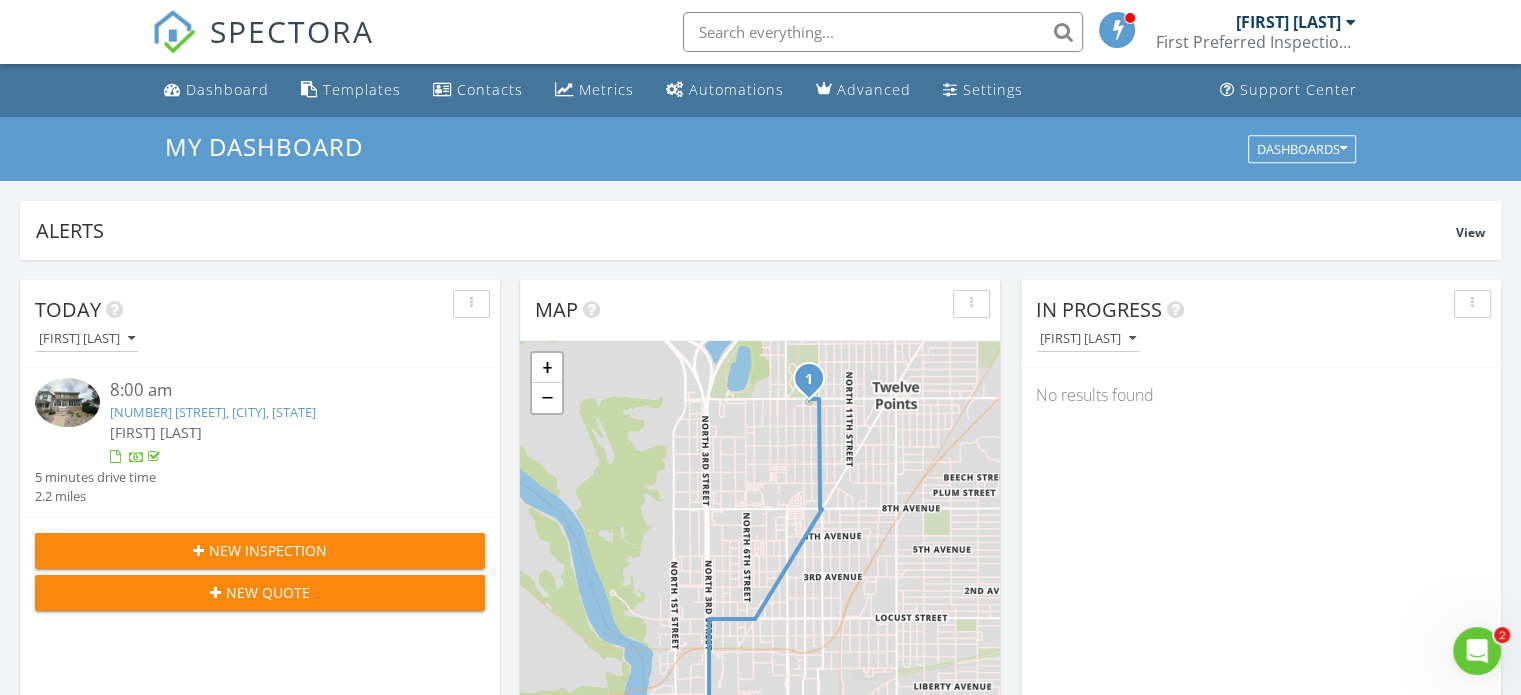 click on "[NUMBER] [STREET], [CITY], [STATE]" at bounding box center (213, 412) 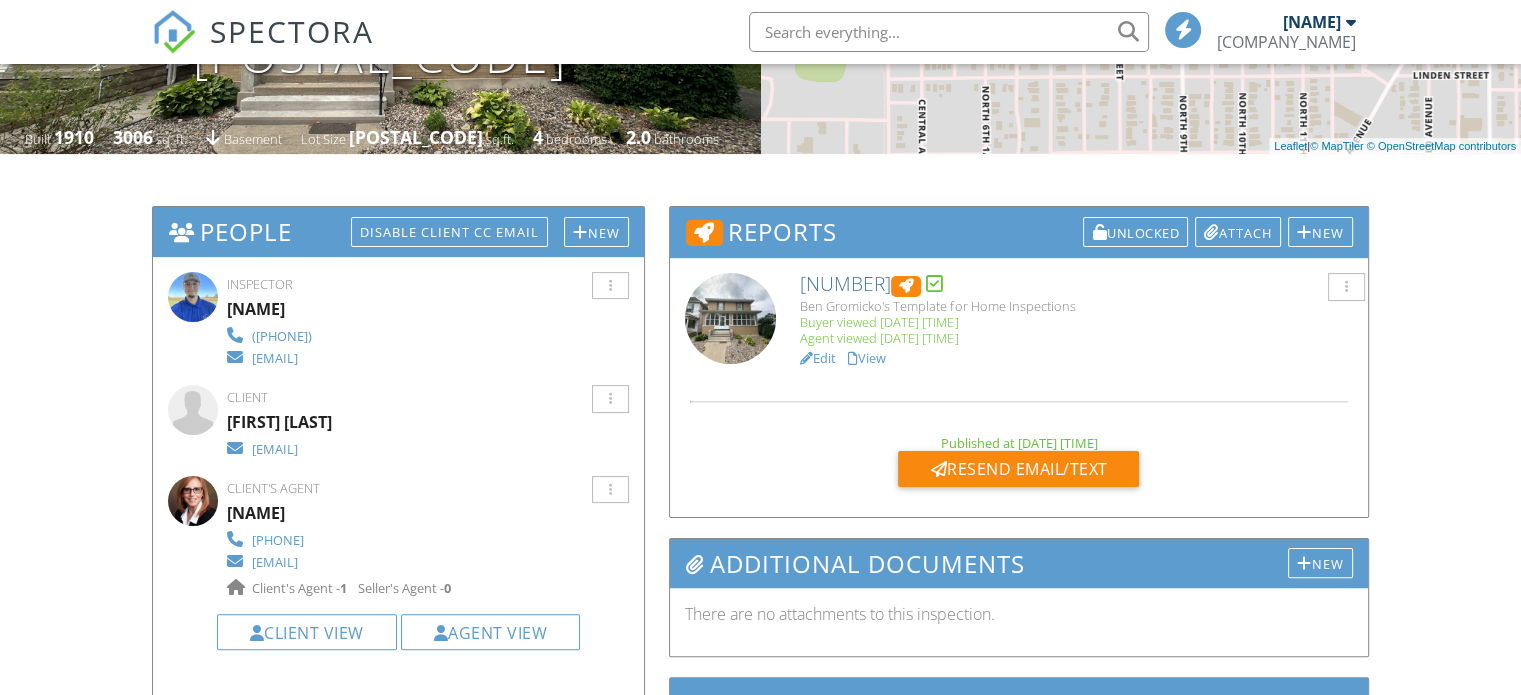 scroll, scrollTop: 411, scrollLeft: 0, axis: vertical 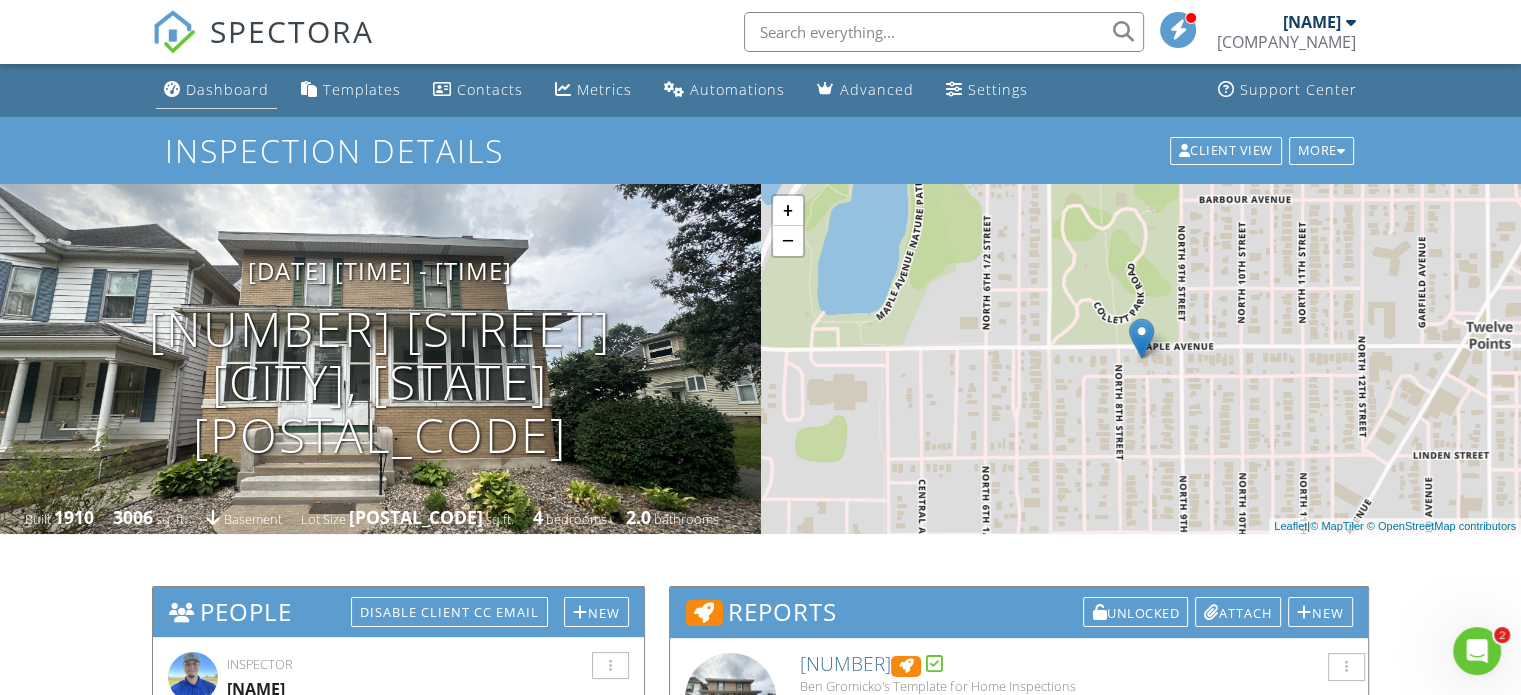 click on "Dashboard" at bounding box center [216, 90] 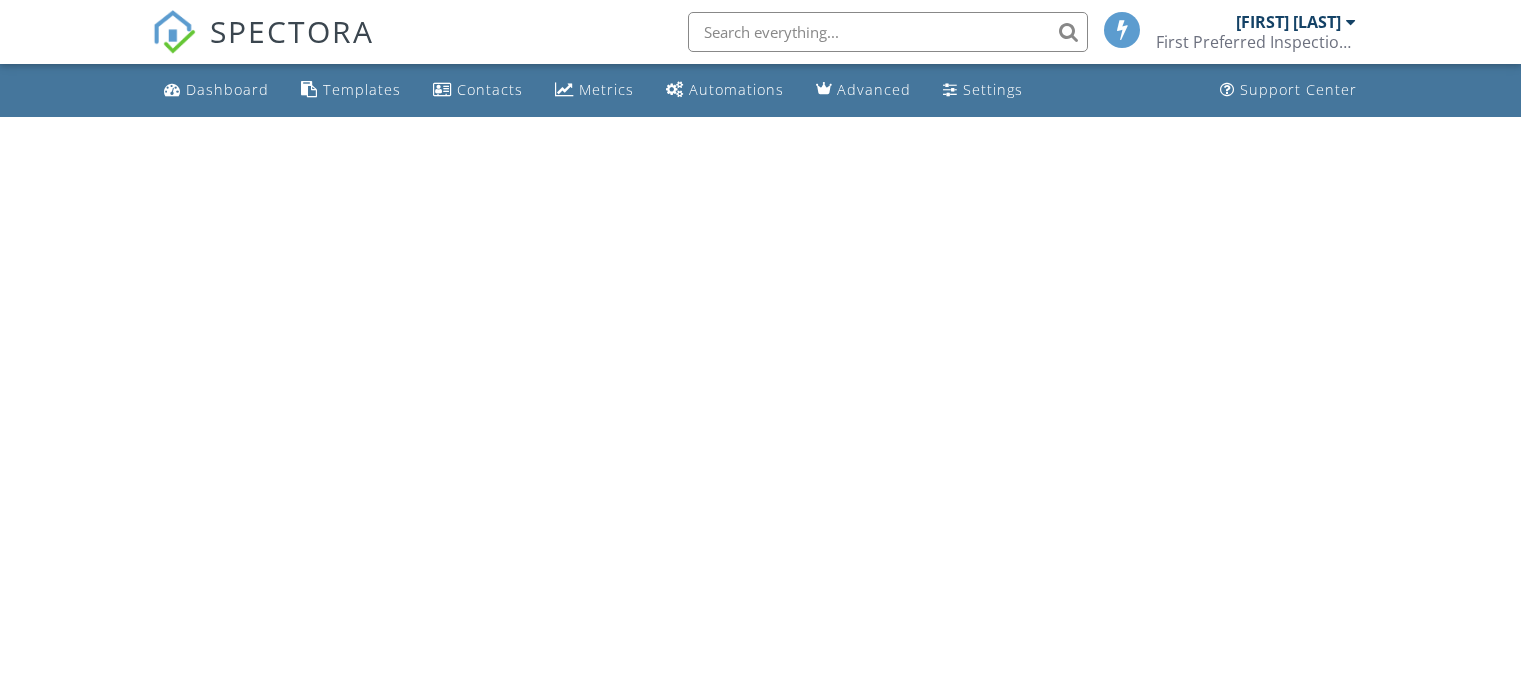 scroll, scrollTop: 0, scrollLeft: 0, axis: both 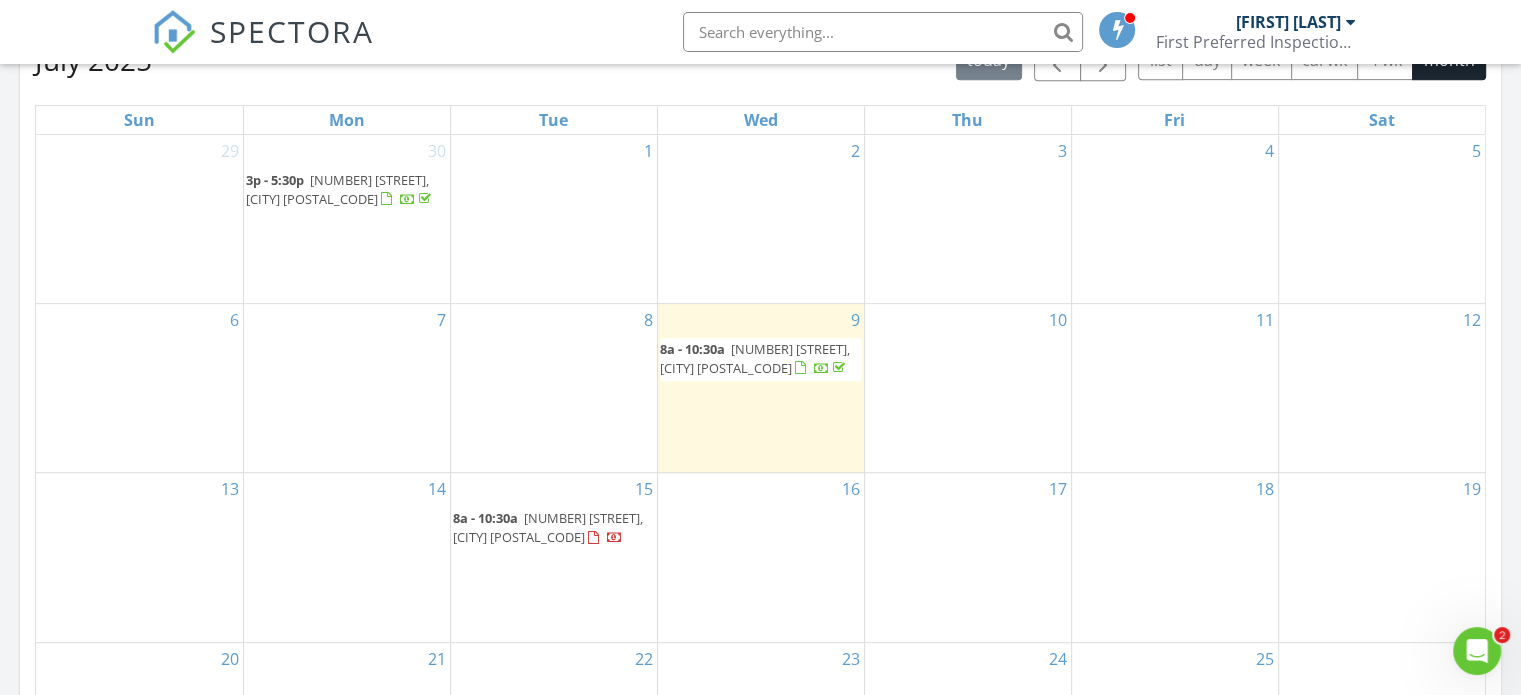 click on "[NUMBER] [STREET], [CITY] [POSTAL_CODE]" at bounding box center [548, 527] 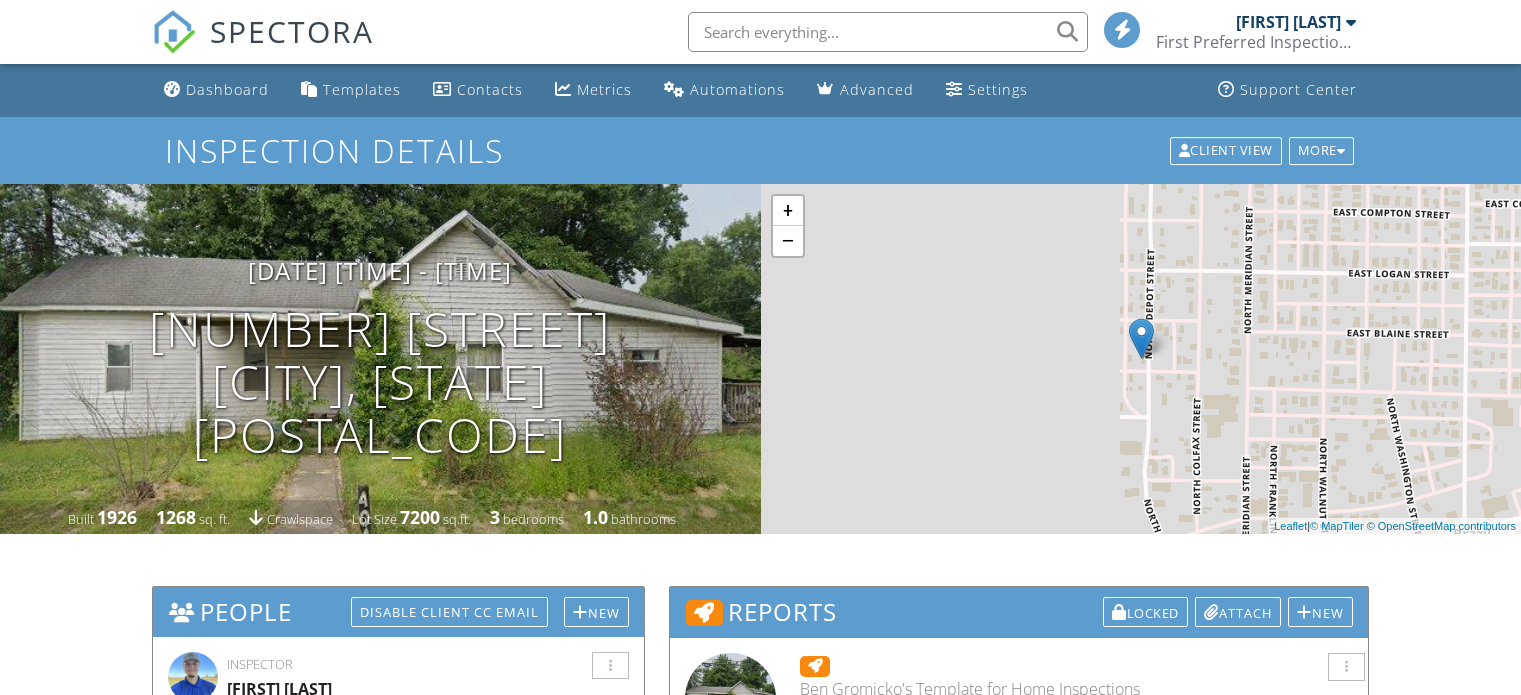 scroll, scrollTop: 0, scrollLeft: 0, axis: both 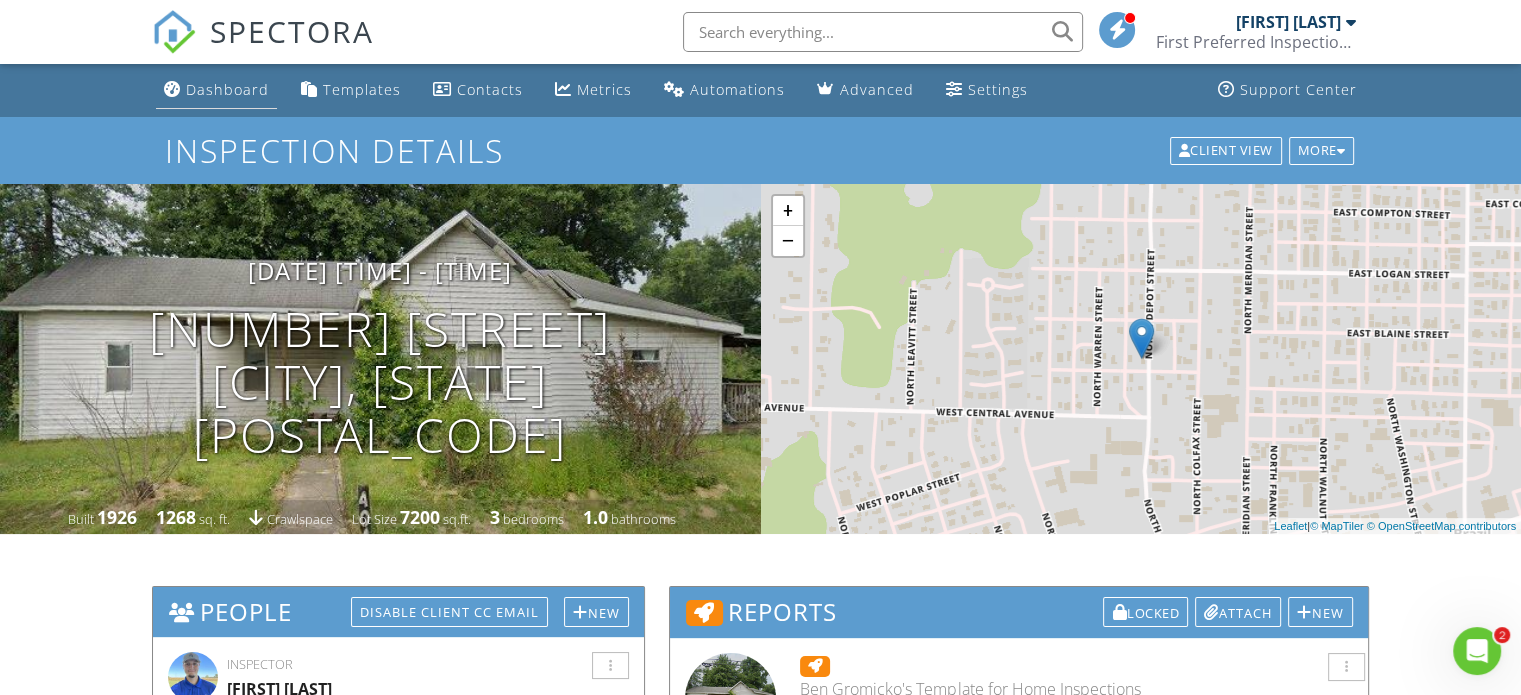 click on "Dashboard" at bounding box center (227, 89) 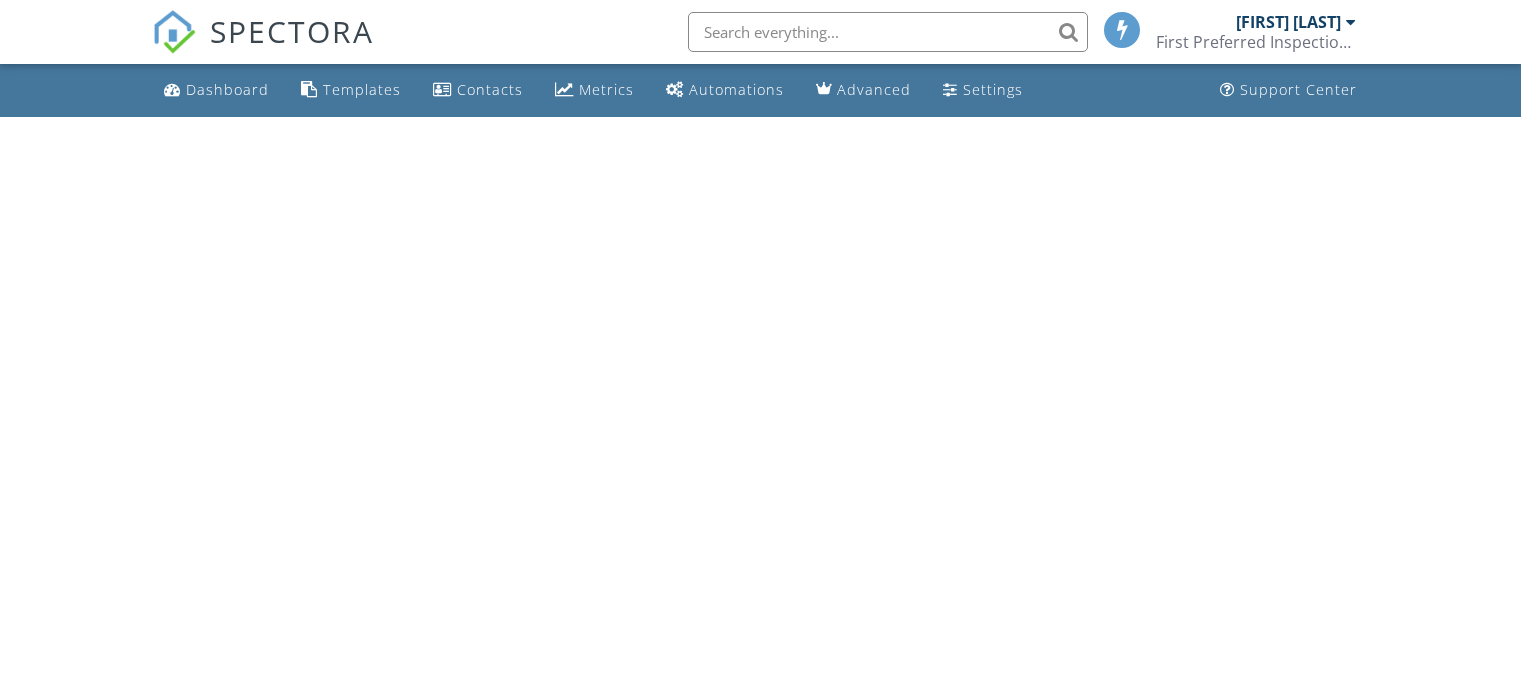 scroll, scrollTop: 0, scrollLeft: 0, axis: both 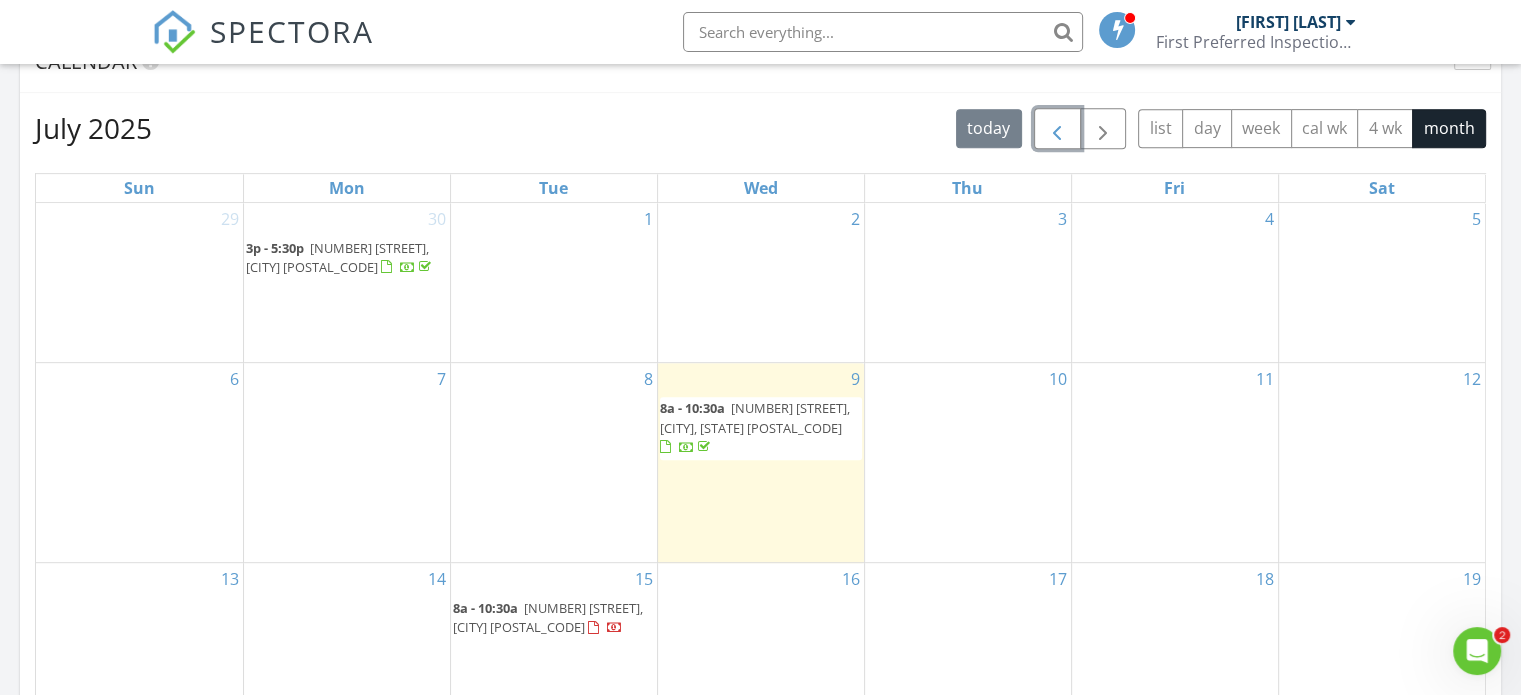 click at bounding box center (1057, 129) 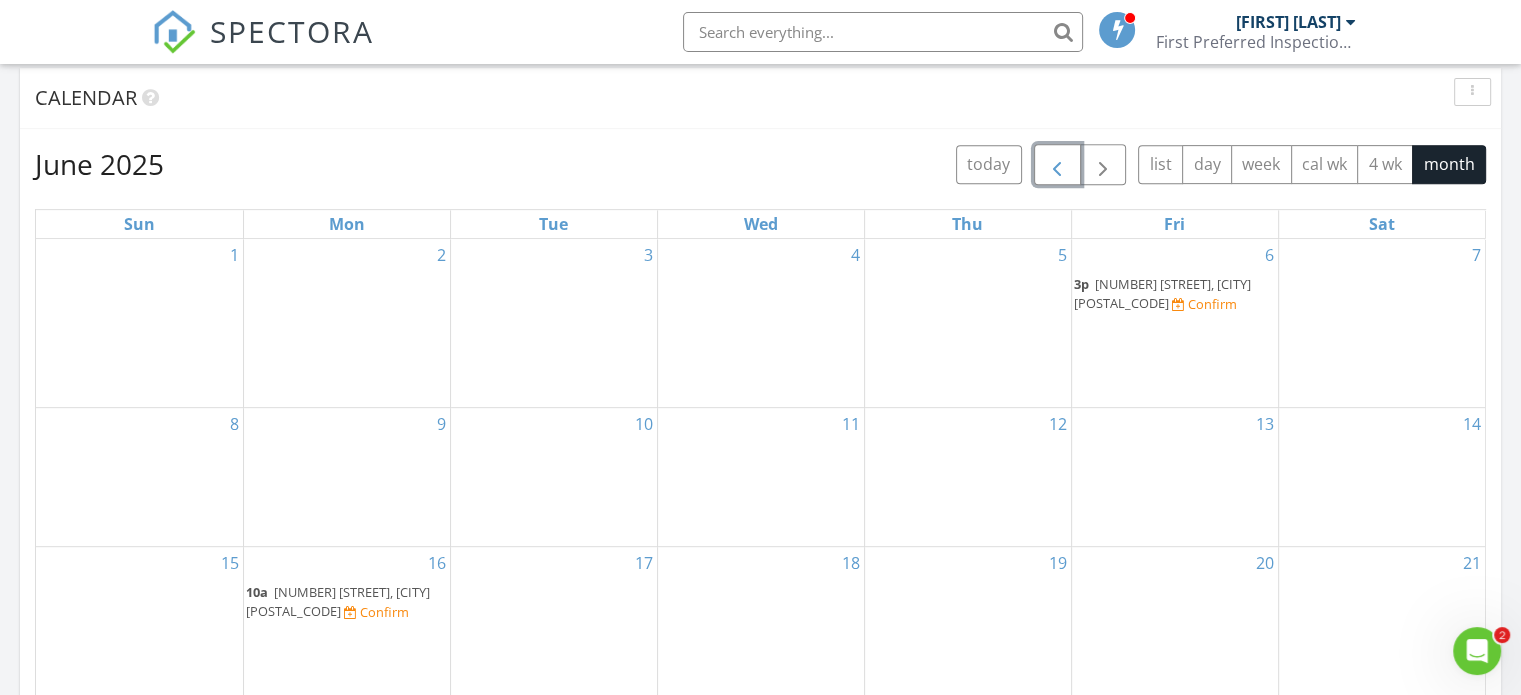 scroll, scrollTop: 795, scrollLeft: 0, axis: vertical 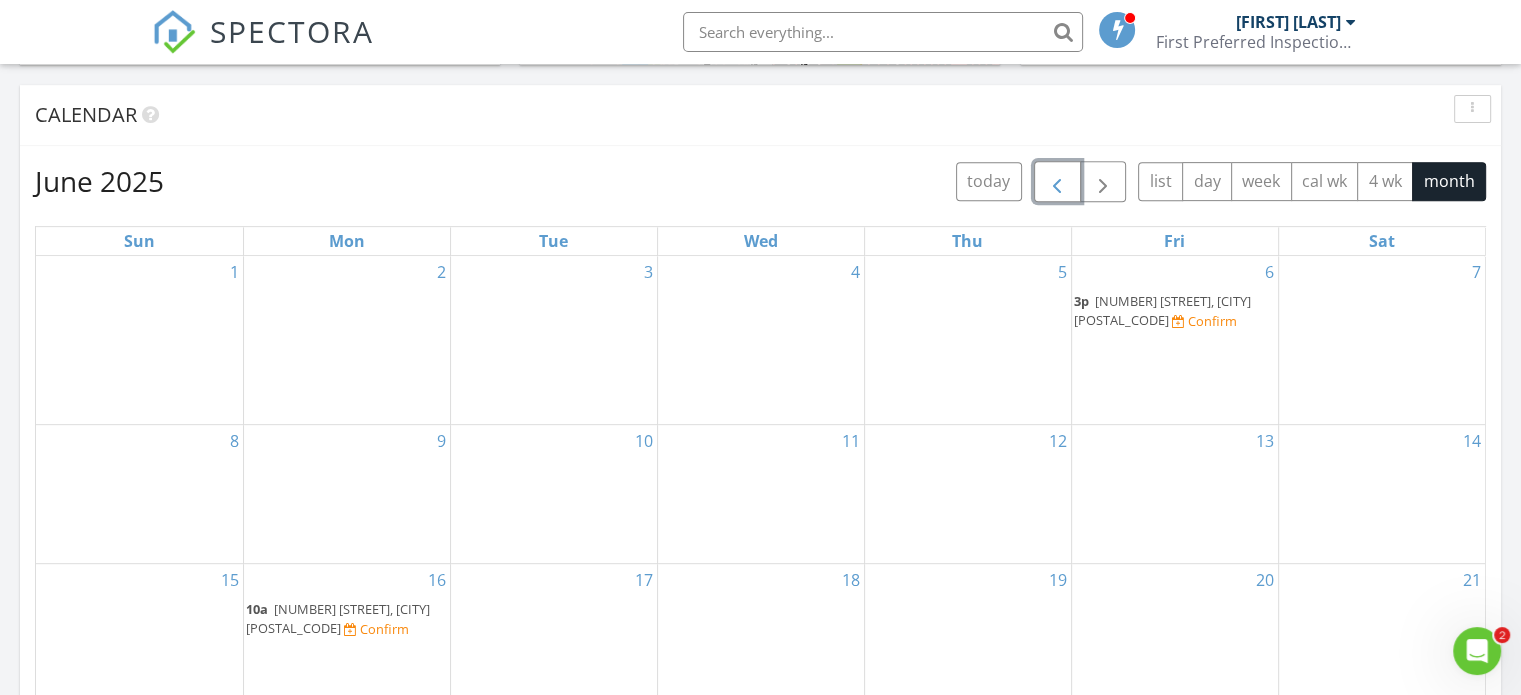 click at bounding box center (1057, 182) 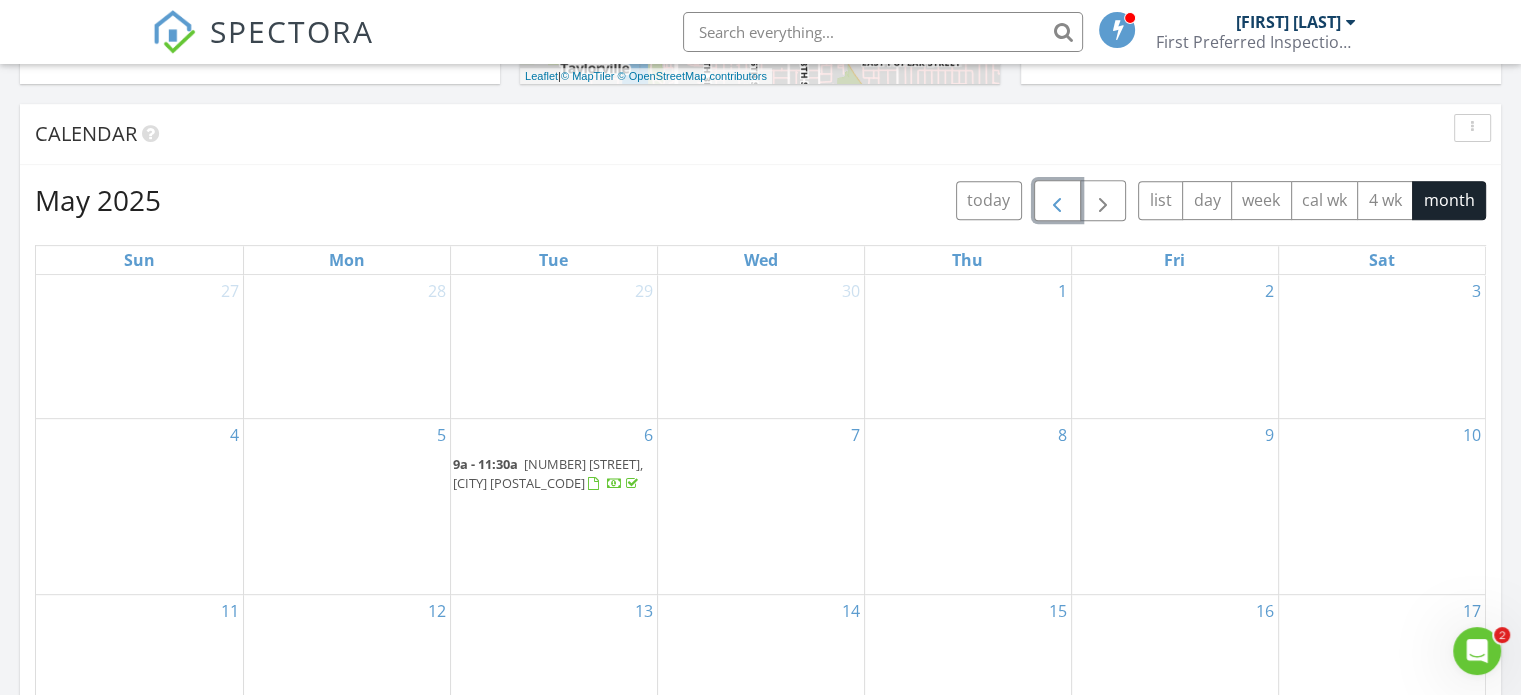 scroll, scrollTop: 705, scrollLeft: 0, axis: vertical 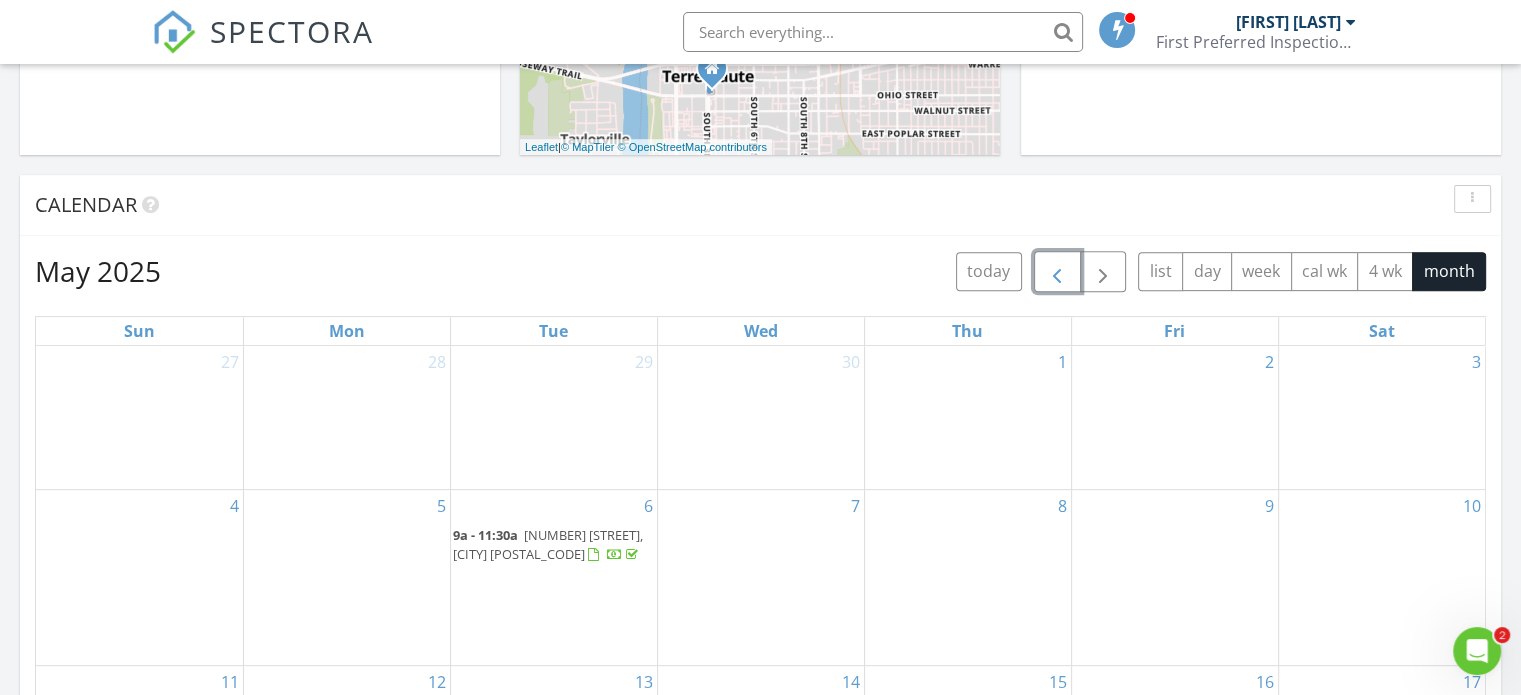 click at bounding box center (1057, 272) 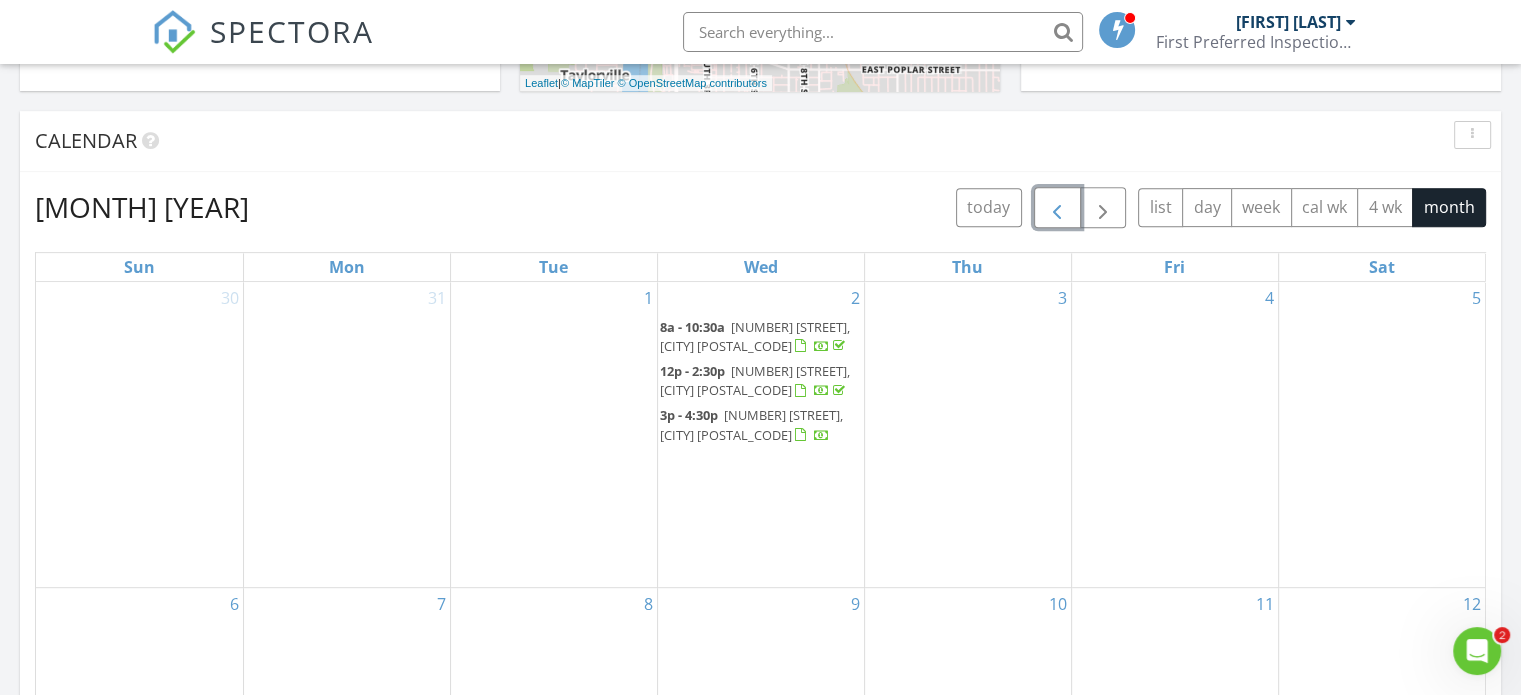 scroll, scrollTop: 767, scrollLeft: 0, axis: vertical 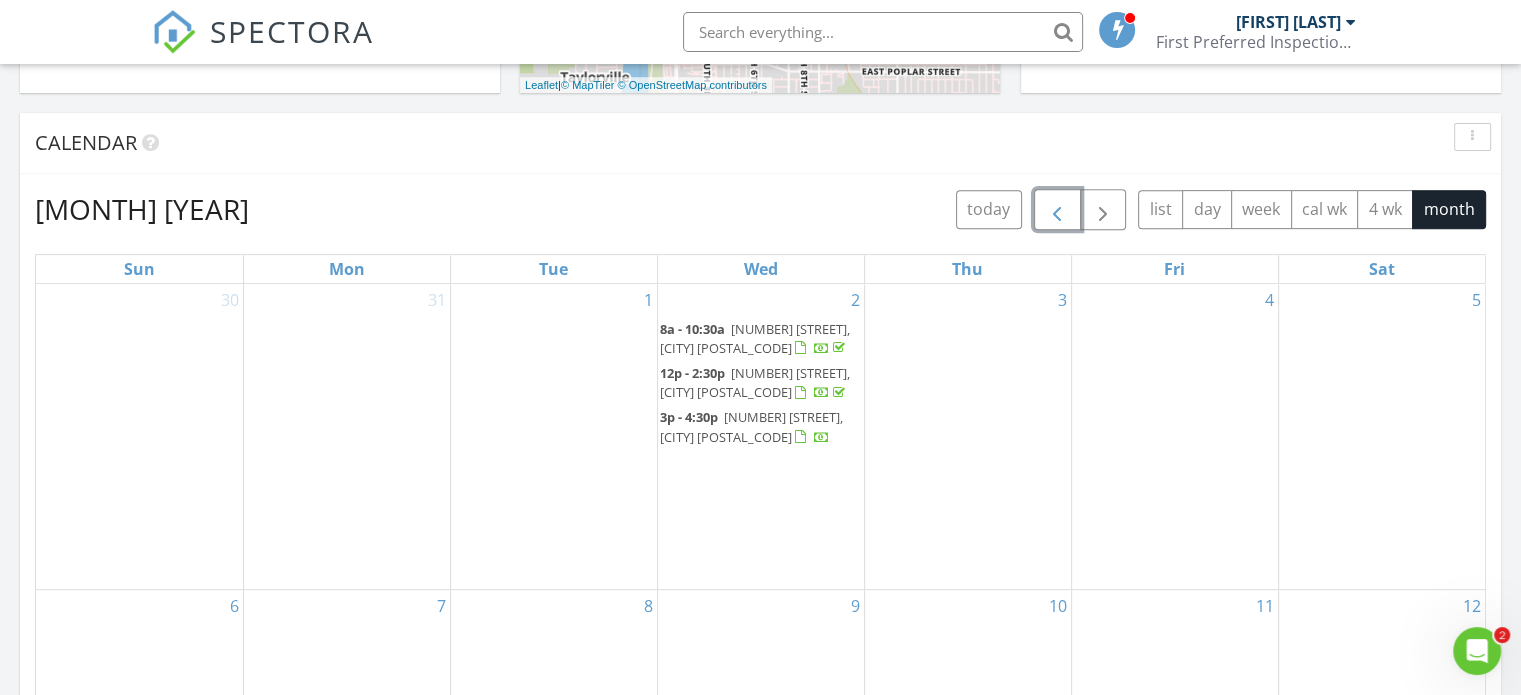 click at bounding box center (1057, 210) 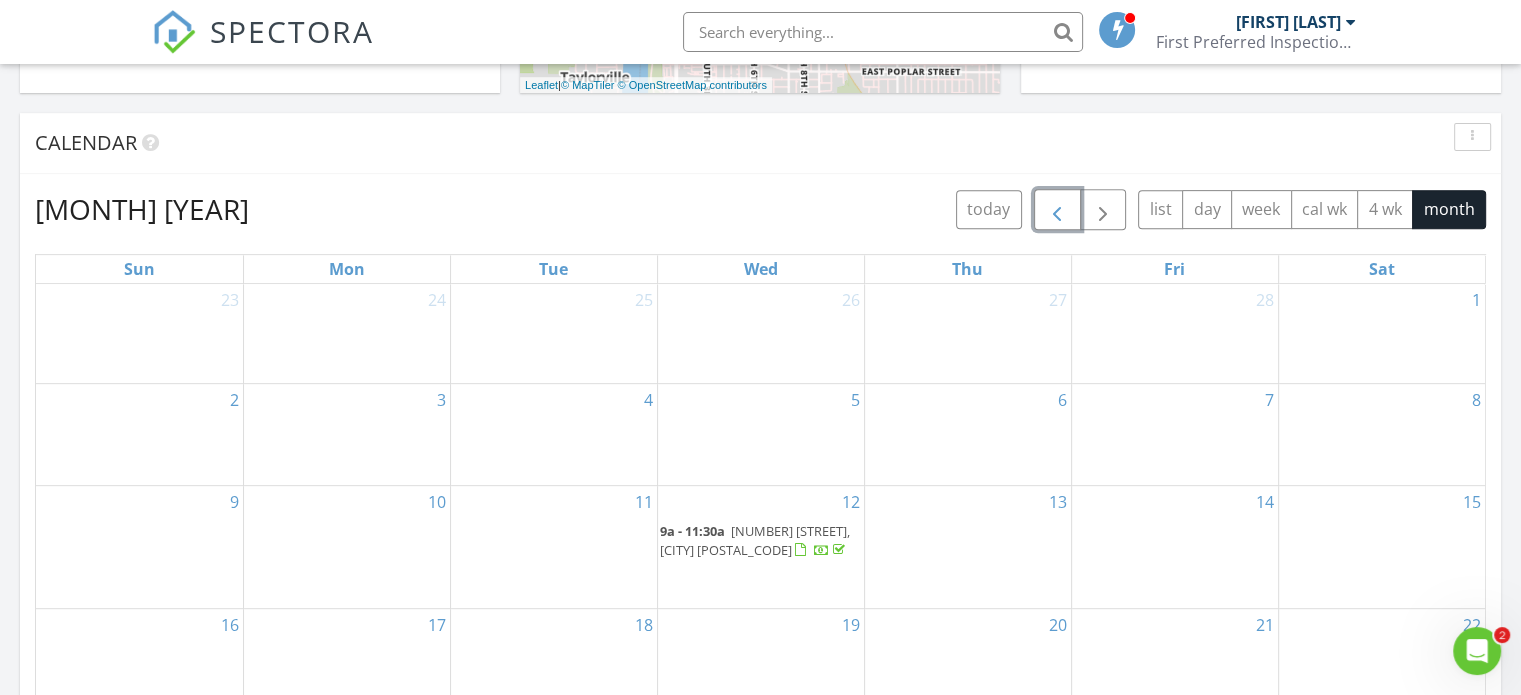 click at bounding box center (1057, 210) 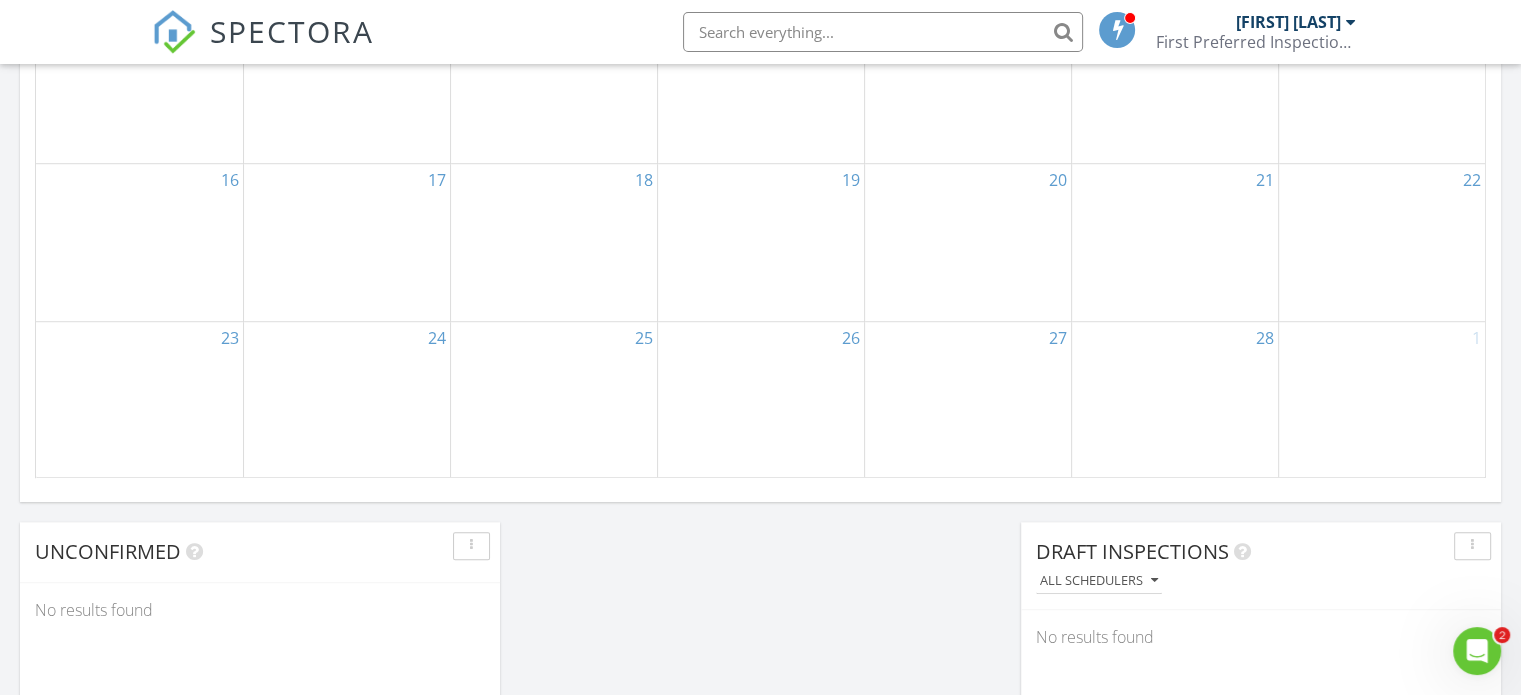 scroll, scrollTop: 913, scrollLeft: 0, axis: vertical 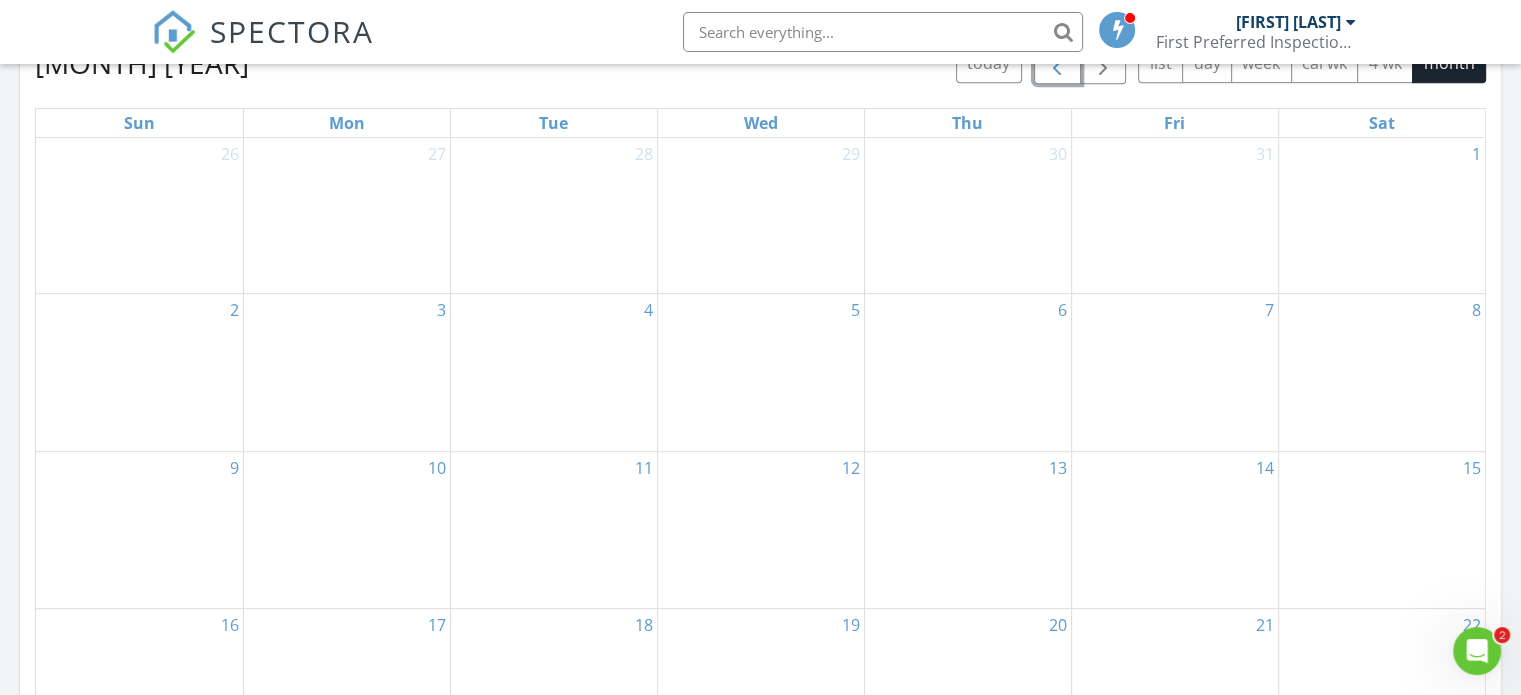click at bounding box center [1057, 64] 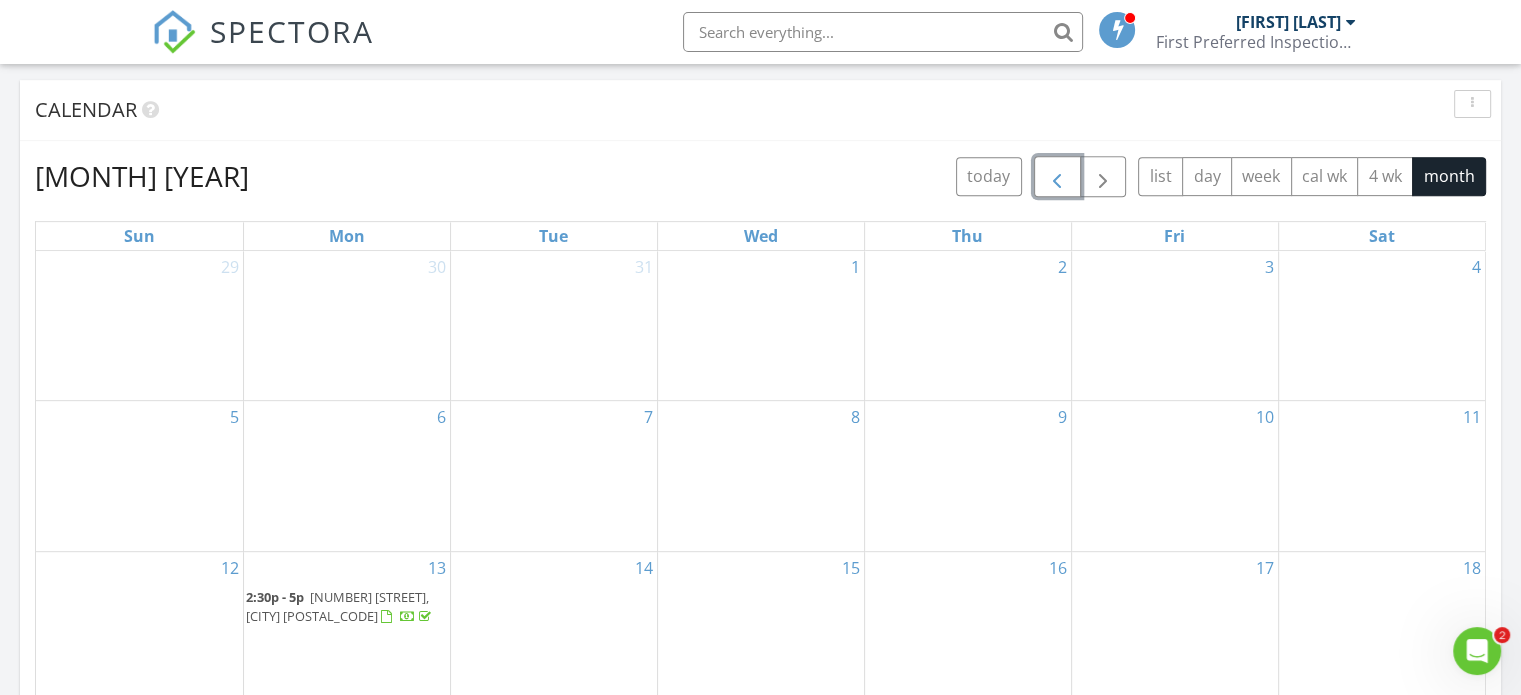 scroll, scrollTop: 799, scrollLeft: 0, axis: vertical 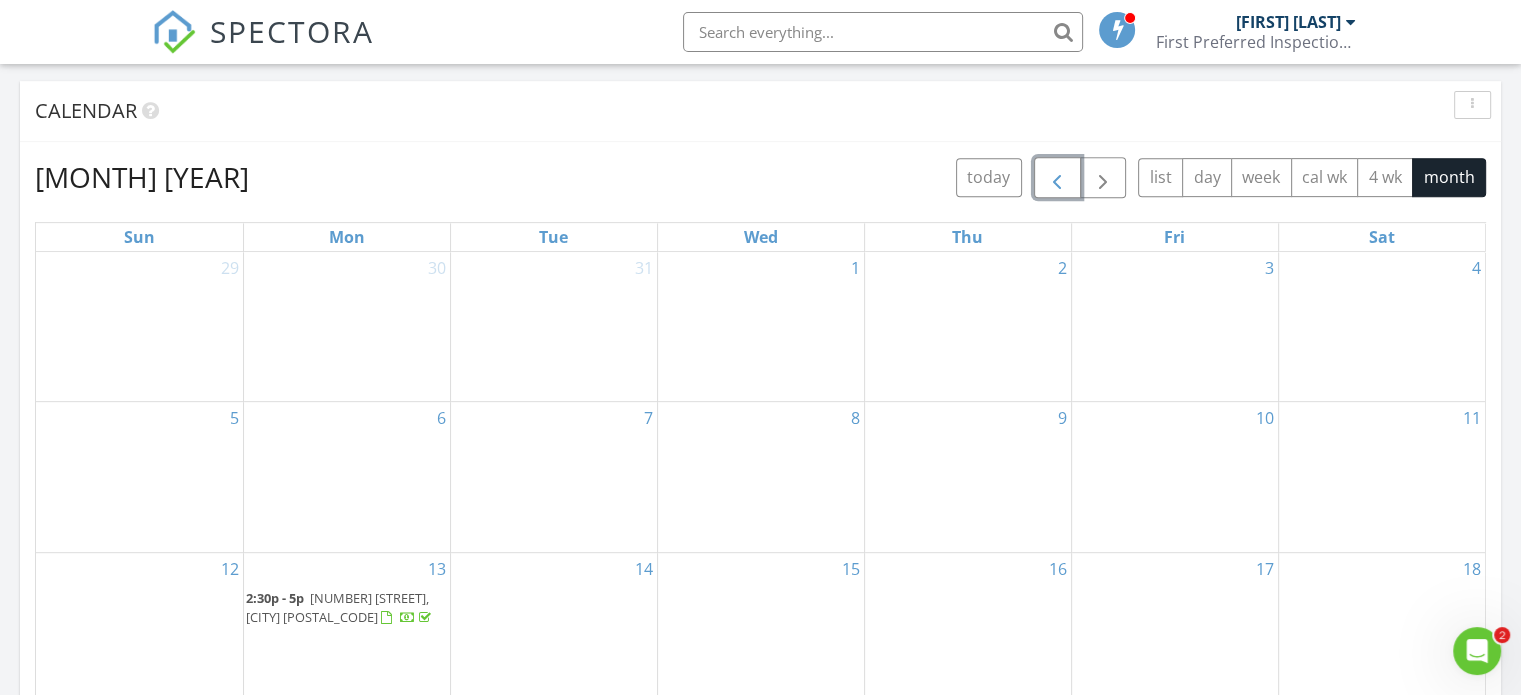 click on "[NUMBER] [STREET], [CITY] [POSTAL_CODE]" at bounding box center [337, 607] 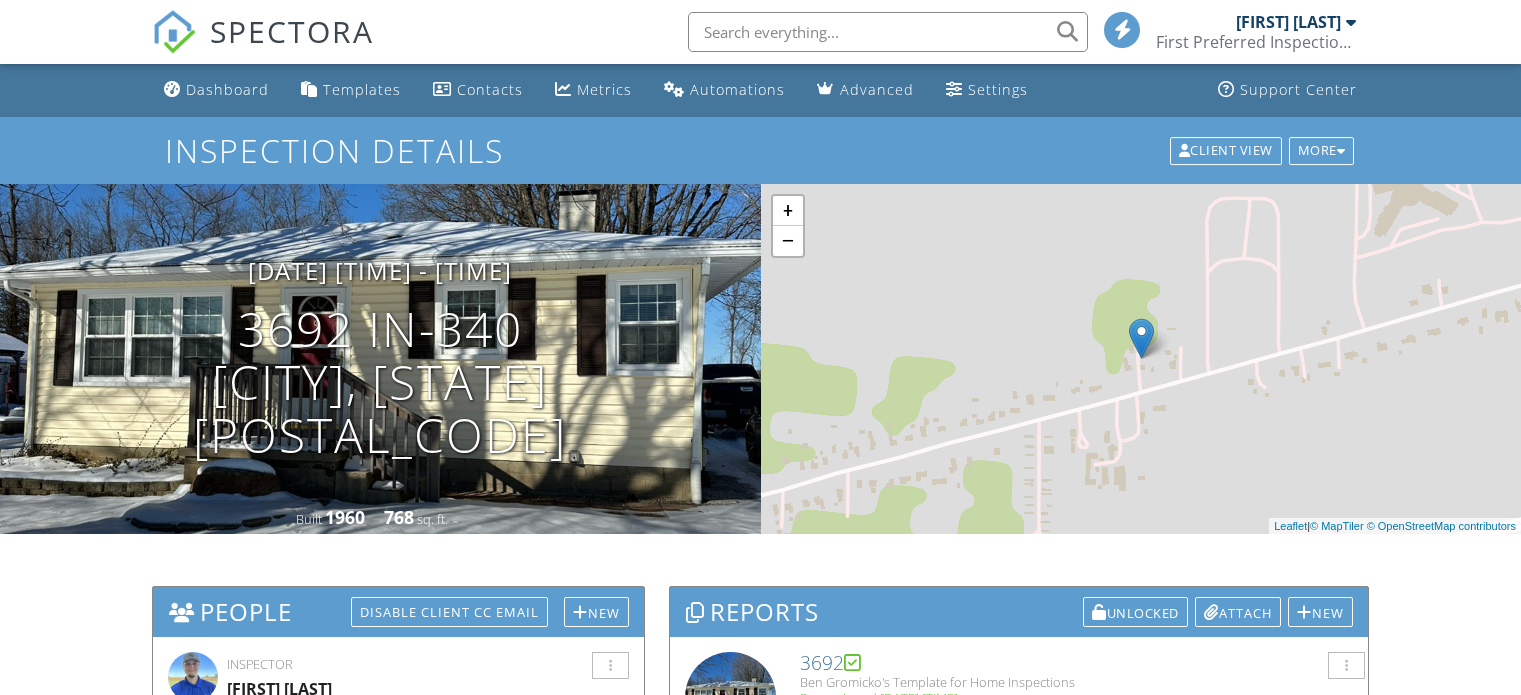 scroll, scrollTop: 0, scrollLeft: 0, axis: both 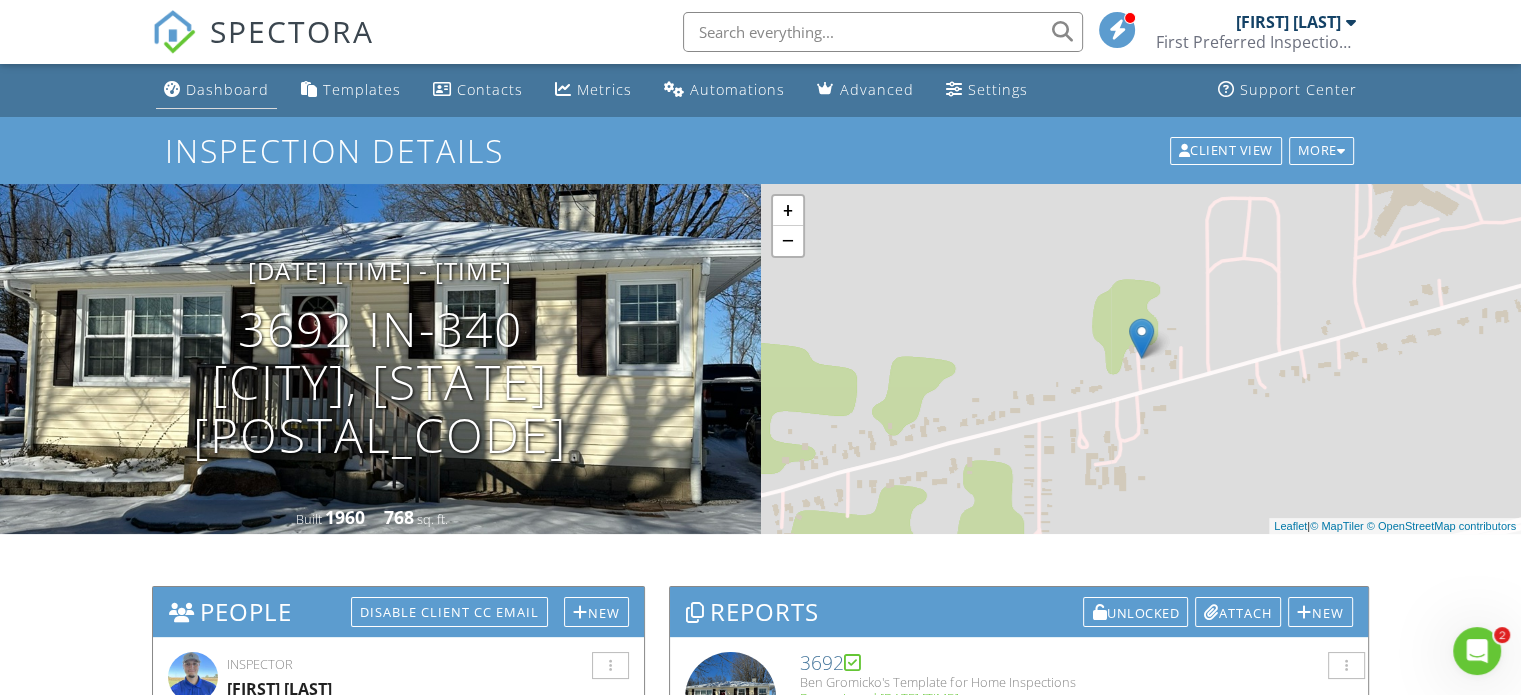 click on "Dashboard" at bounding box center (227, 89) 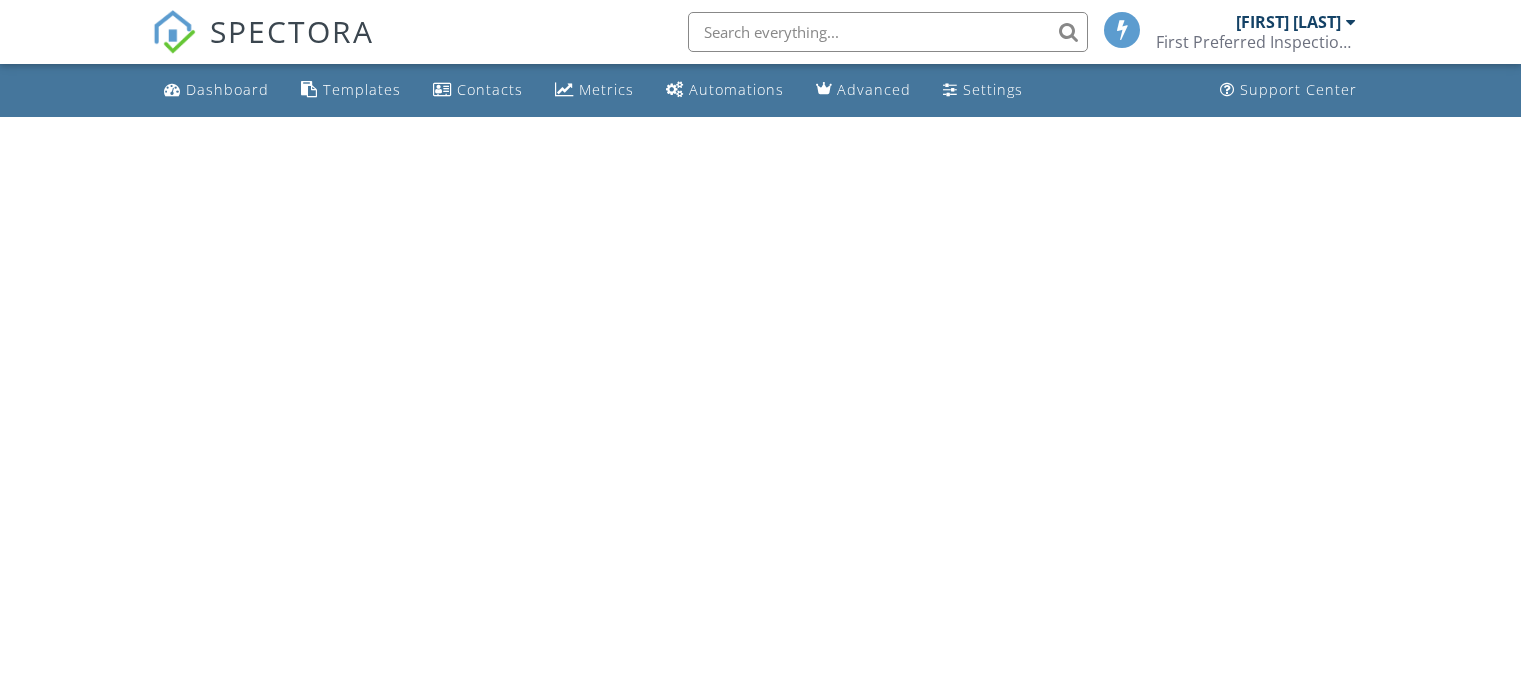 scroll, scrollTop: 0, scrollLeft: 0, axis: both 